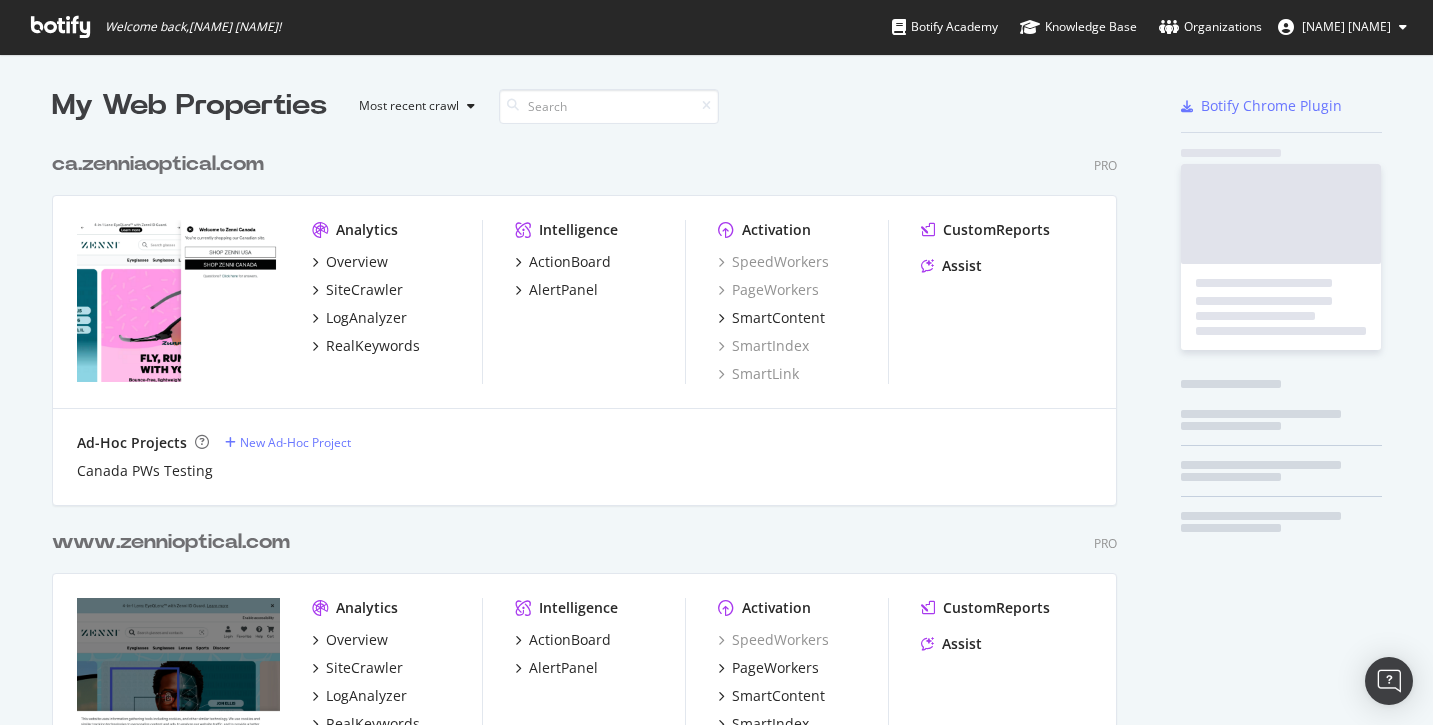 scroll, scrollTop: 0, scrollLeft: 0, axis: both 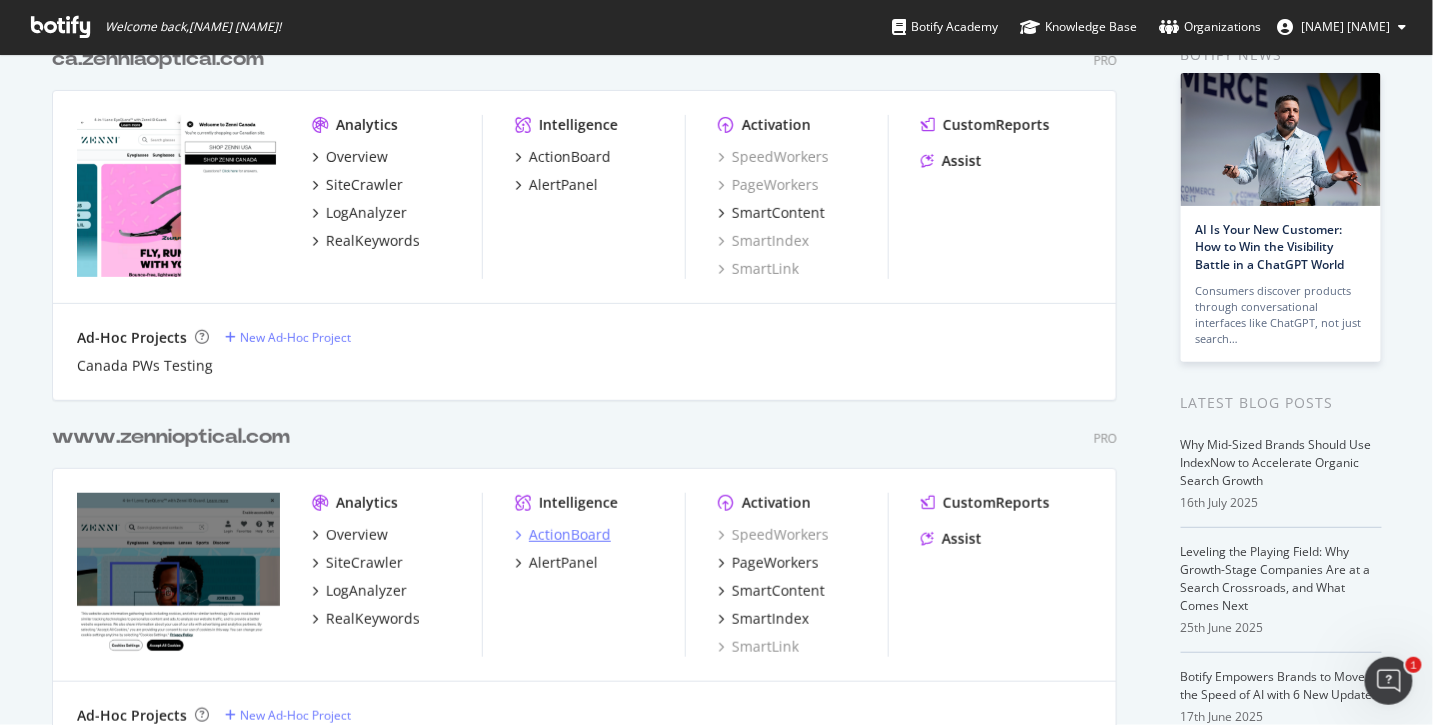 click on "ActionBoard" at bounding box center [570, 535] 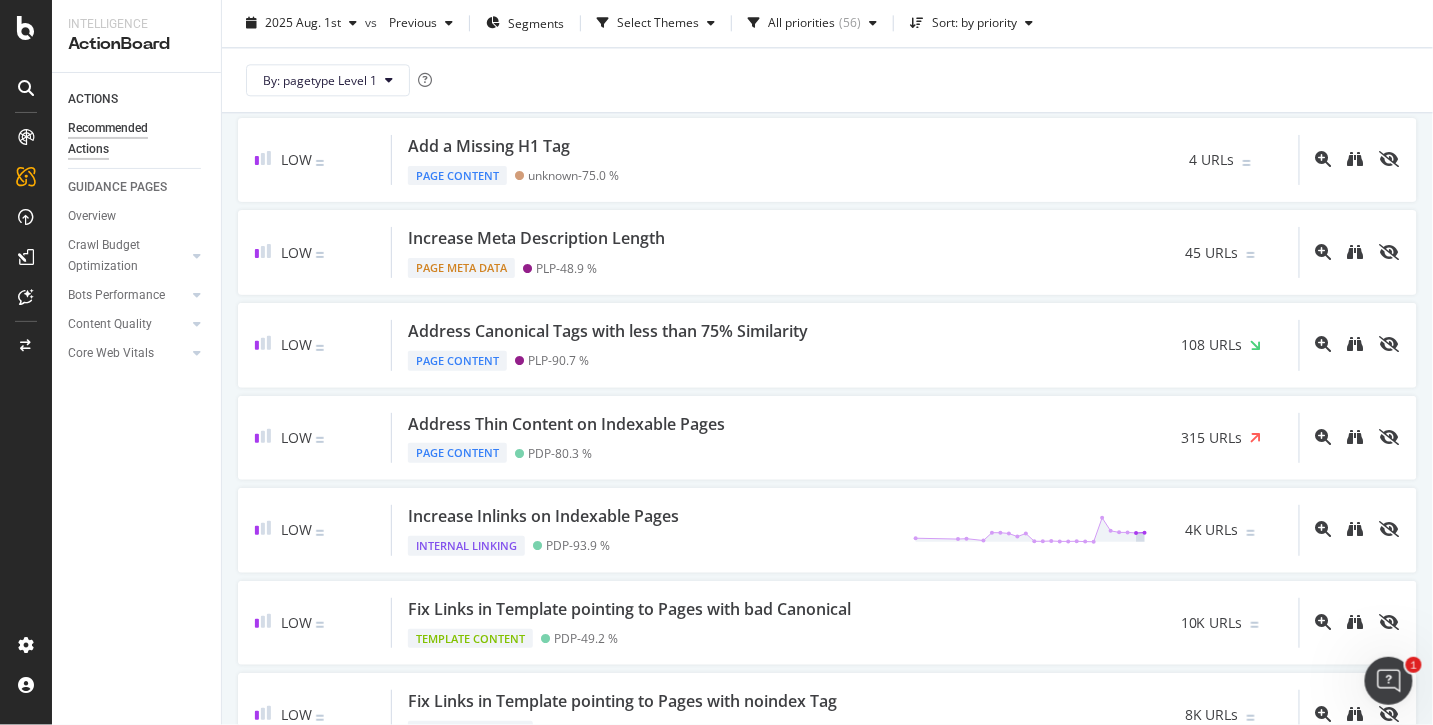 scroll, scrollTop: 1534, scrollLeft: 0, axis: vertical 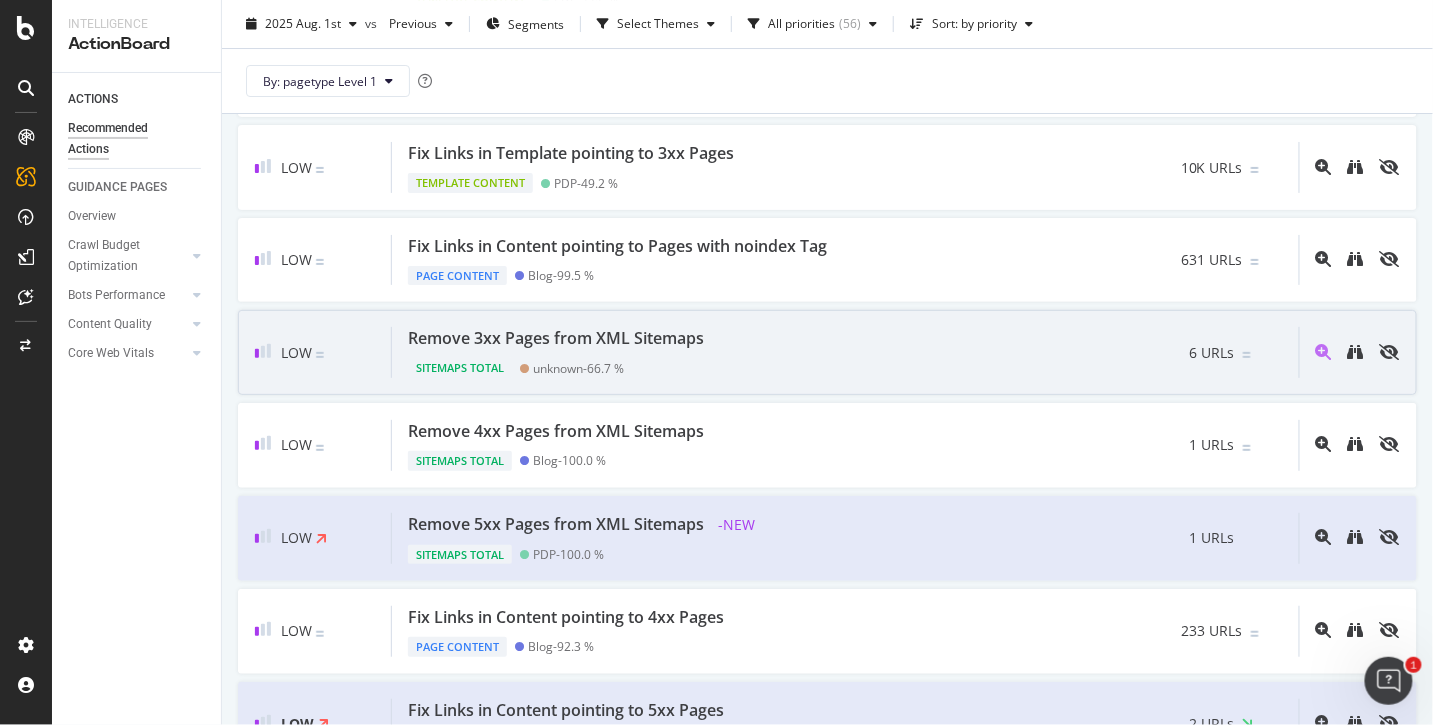 click on "Remove 3xx Pages from XML Sitemaps" at bounding box center (556, 338) 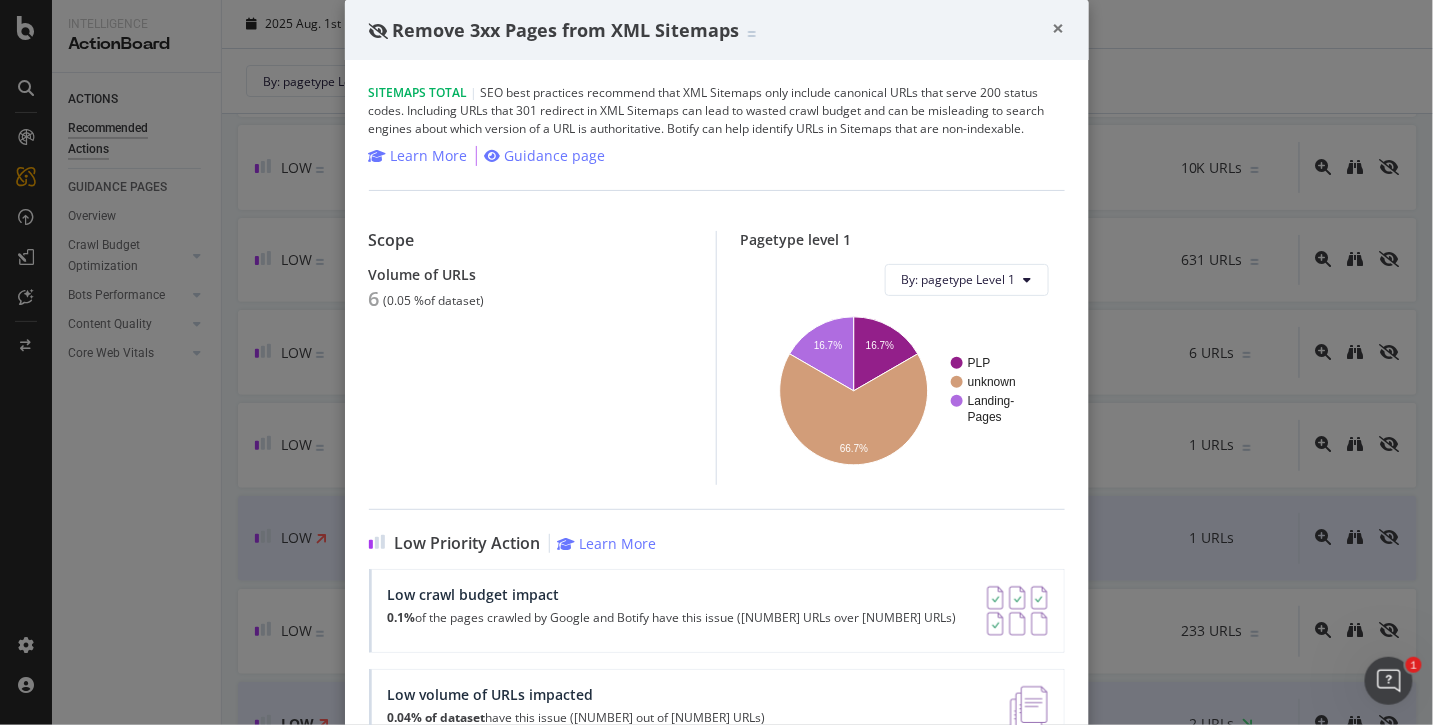 click on "×" at bounding box center (1059, 28) 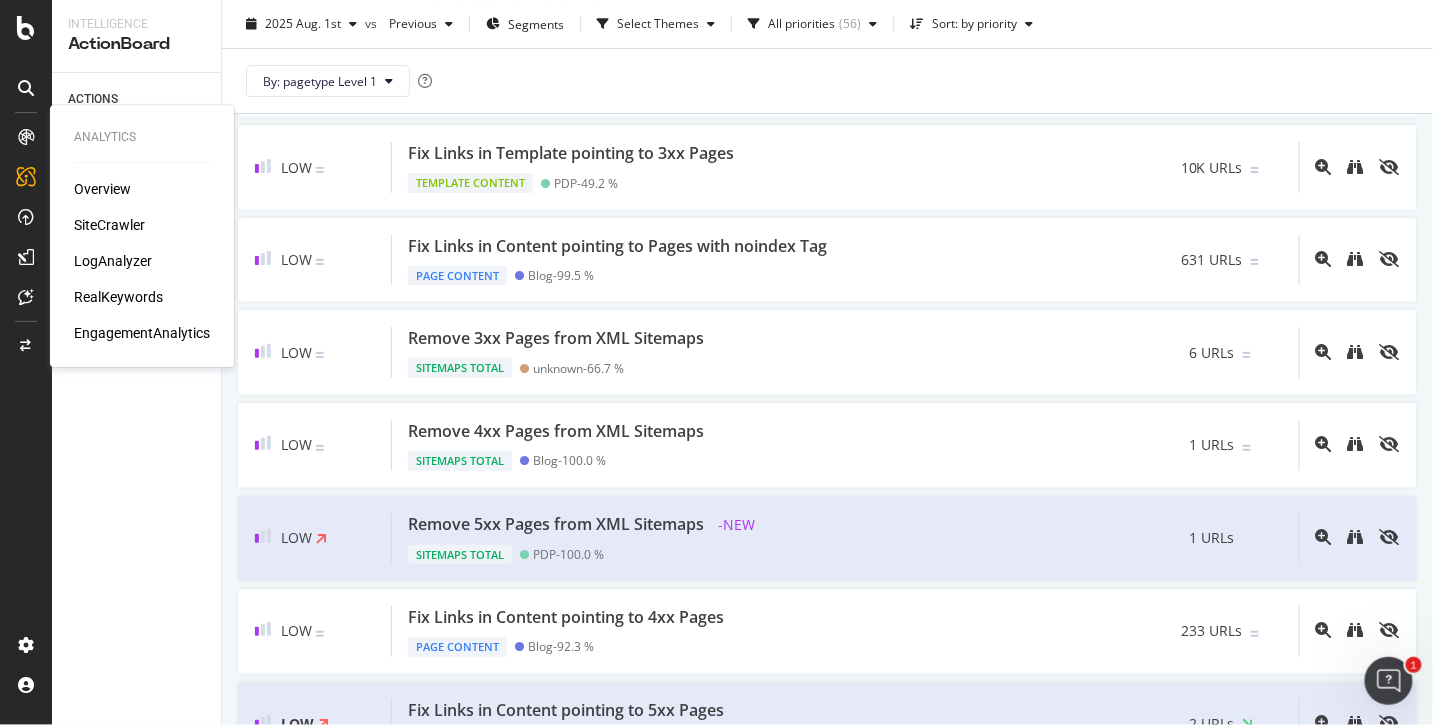 click on "SiteCrawler" at bounding box center [109, 225] 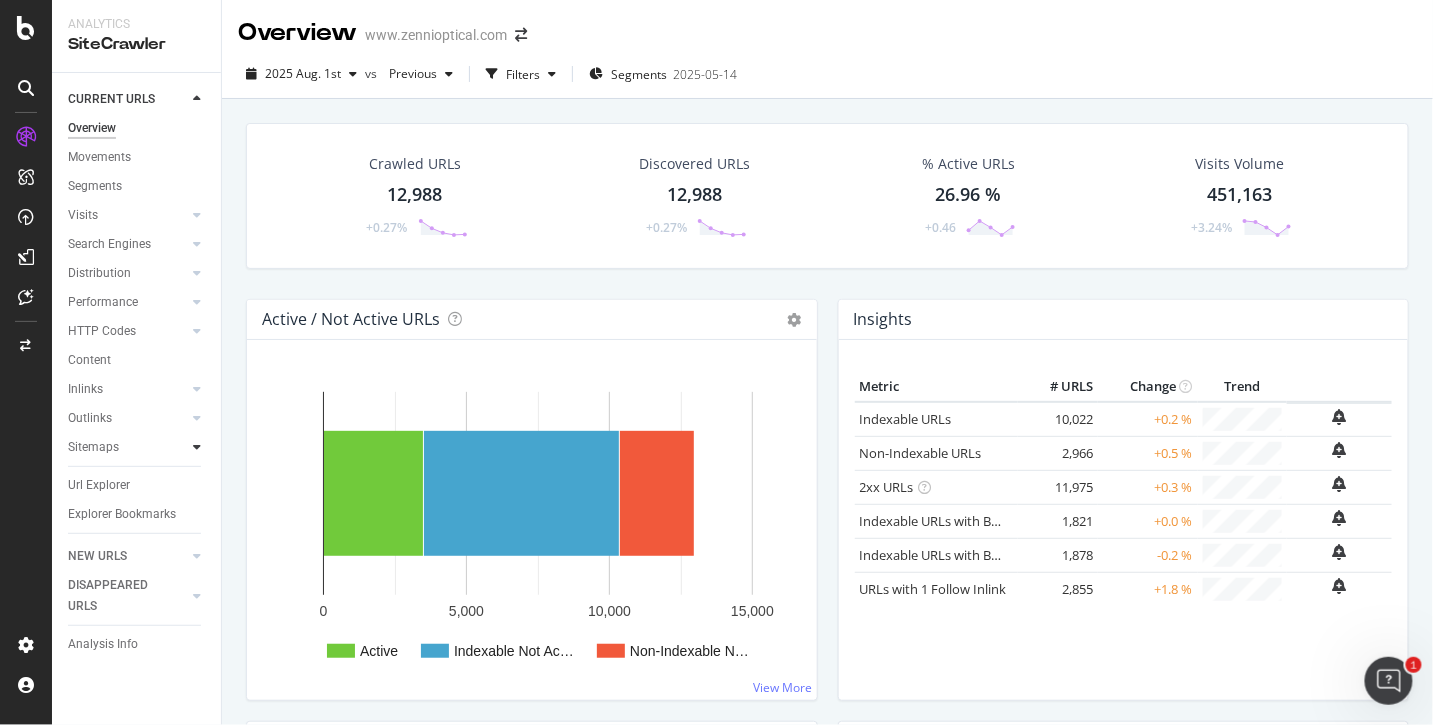 click at bounding box center [197, 447] 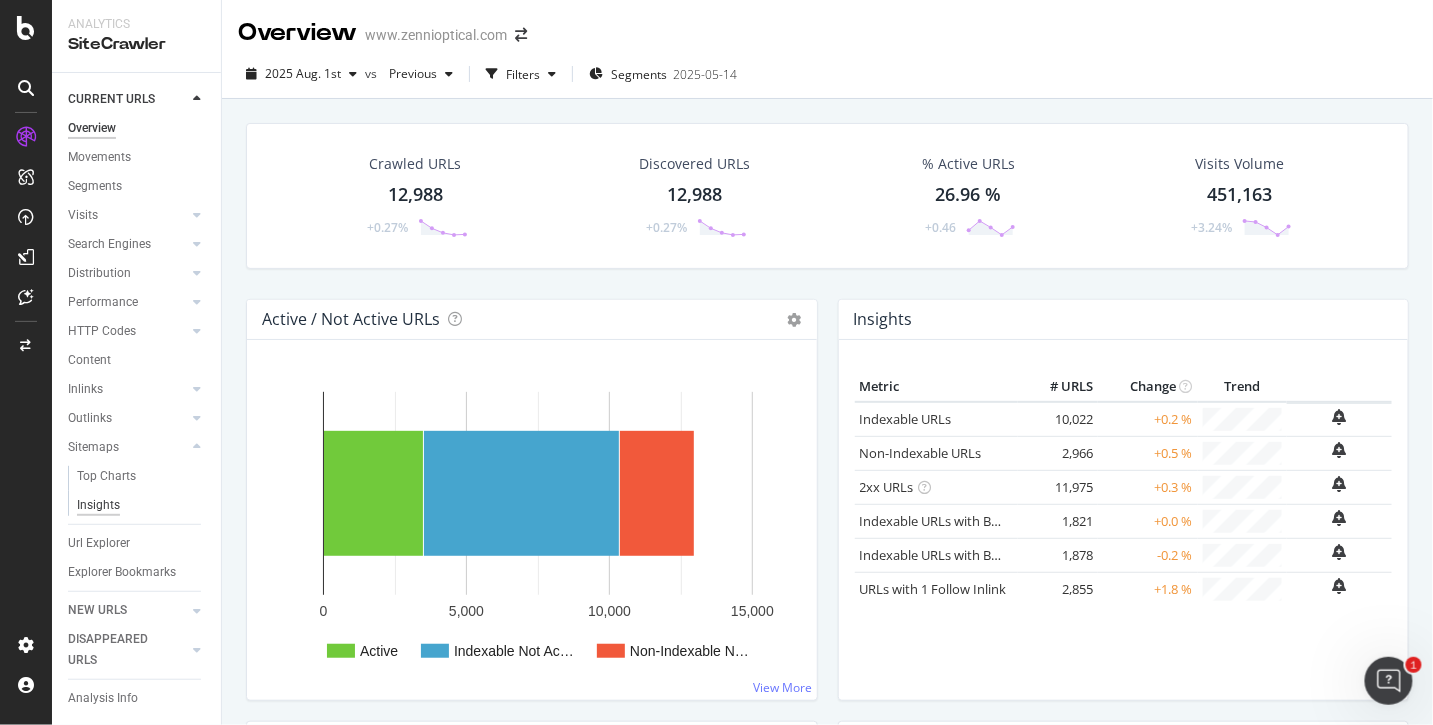 click on "Insights" at bounding box center [98, 505] 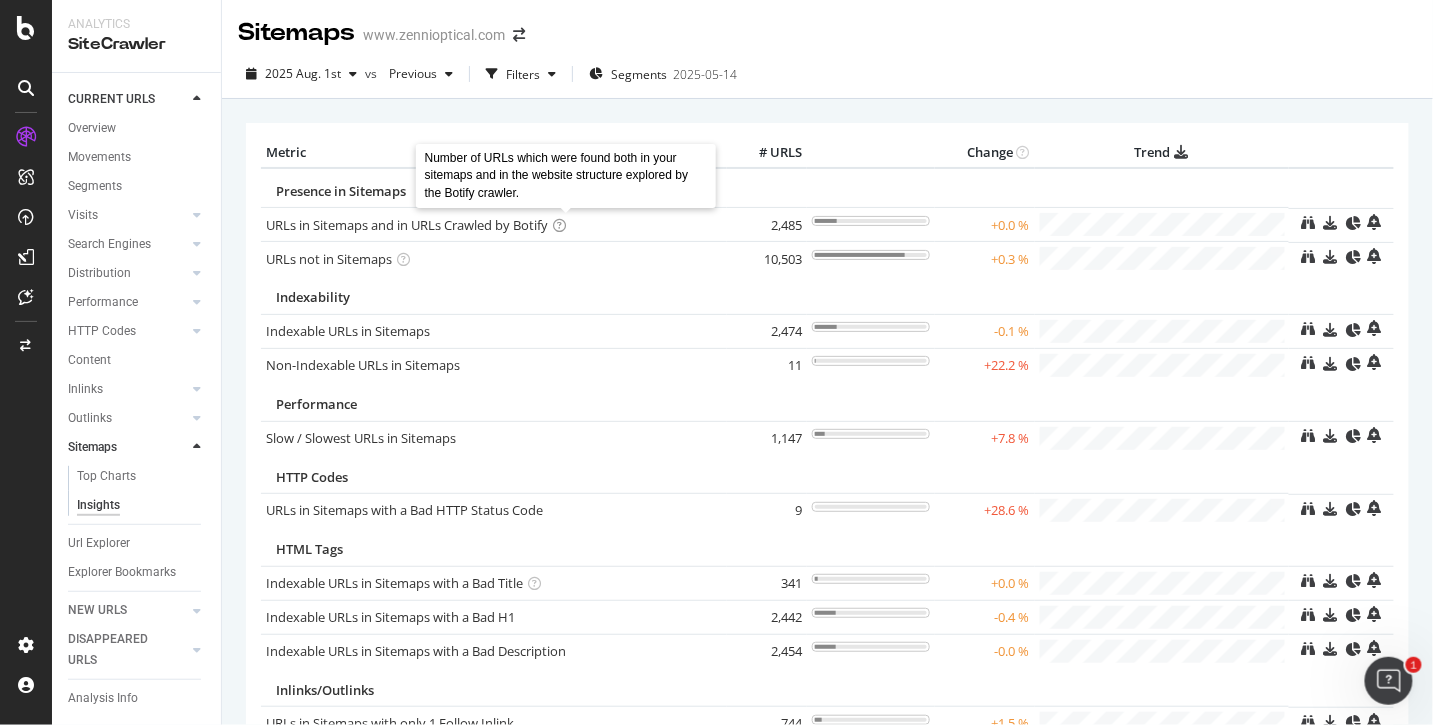 click at bounding box center [559, 225] 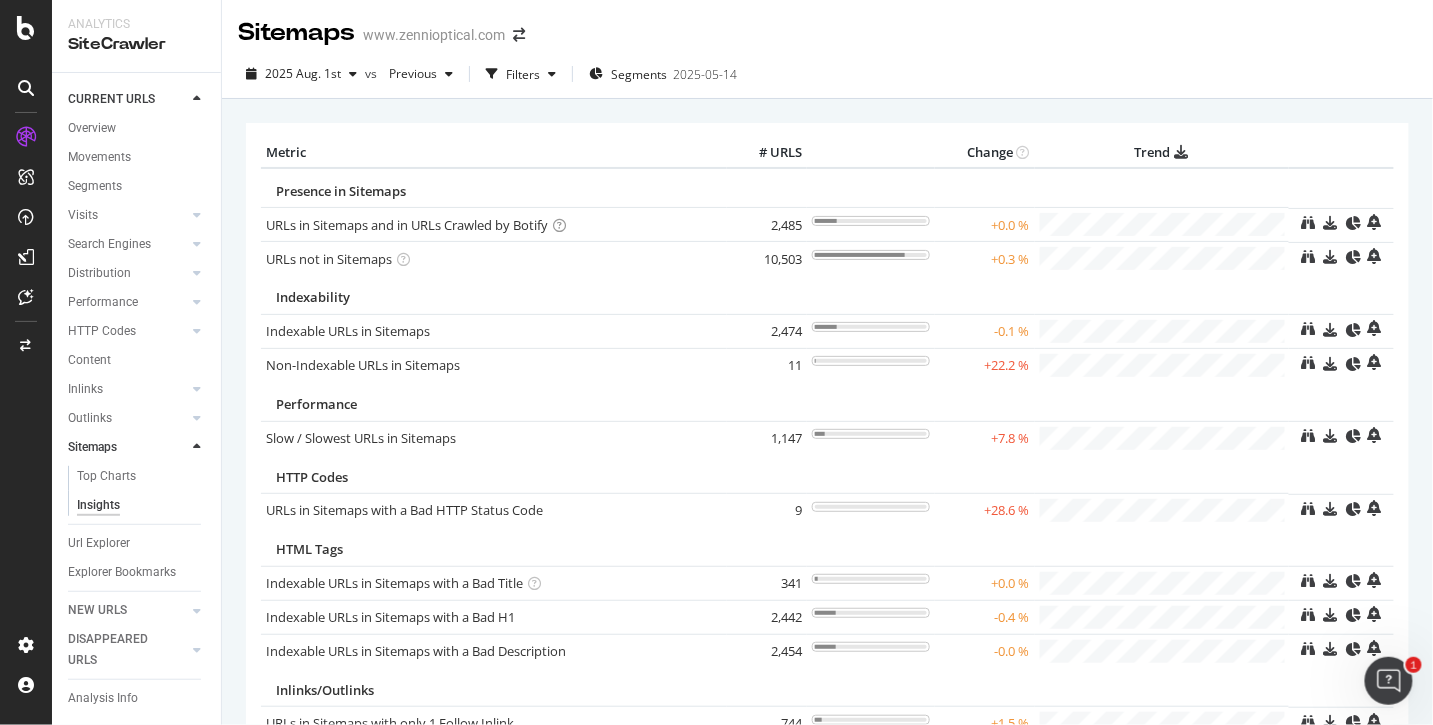 click 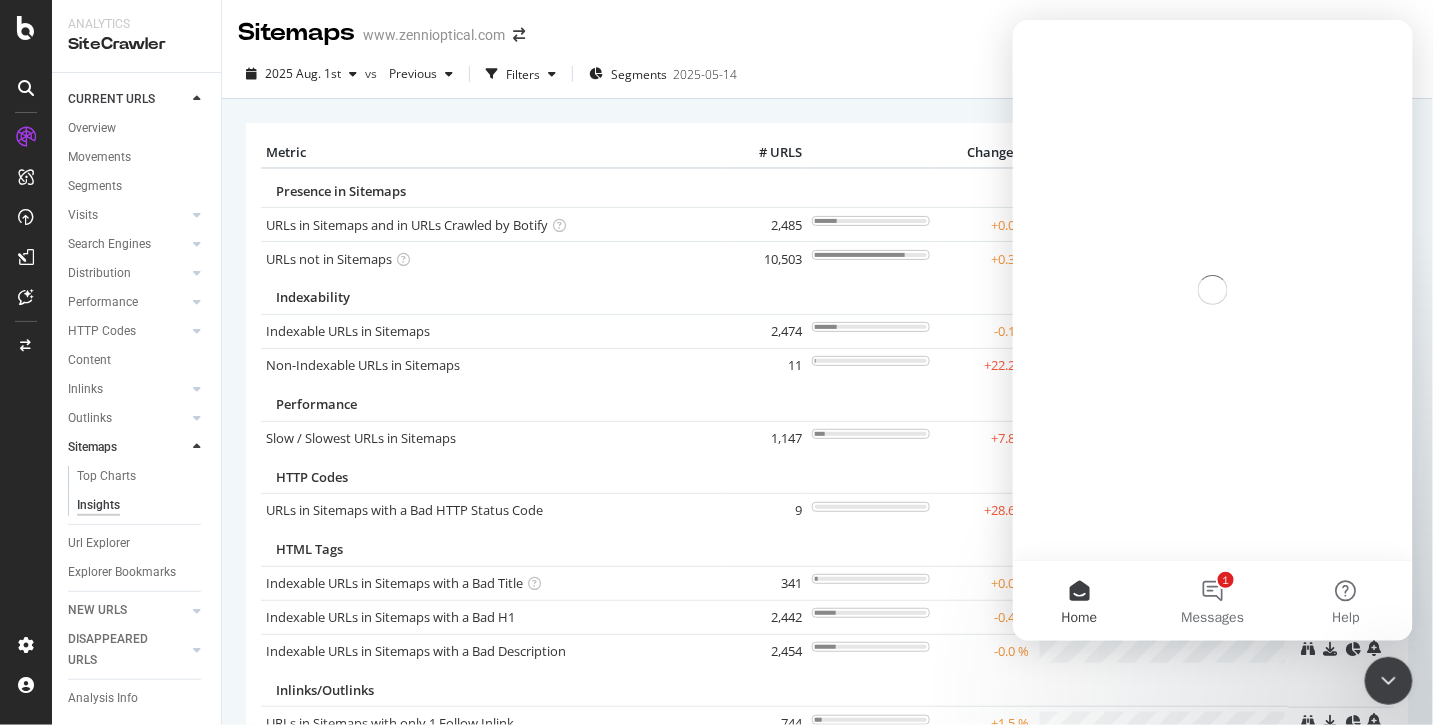 scroll, scrollTop: 0, scrollLeft: 0, axis: both 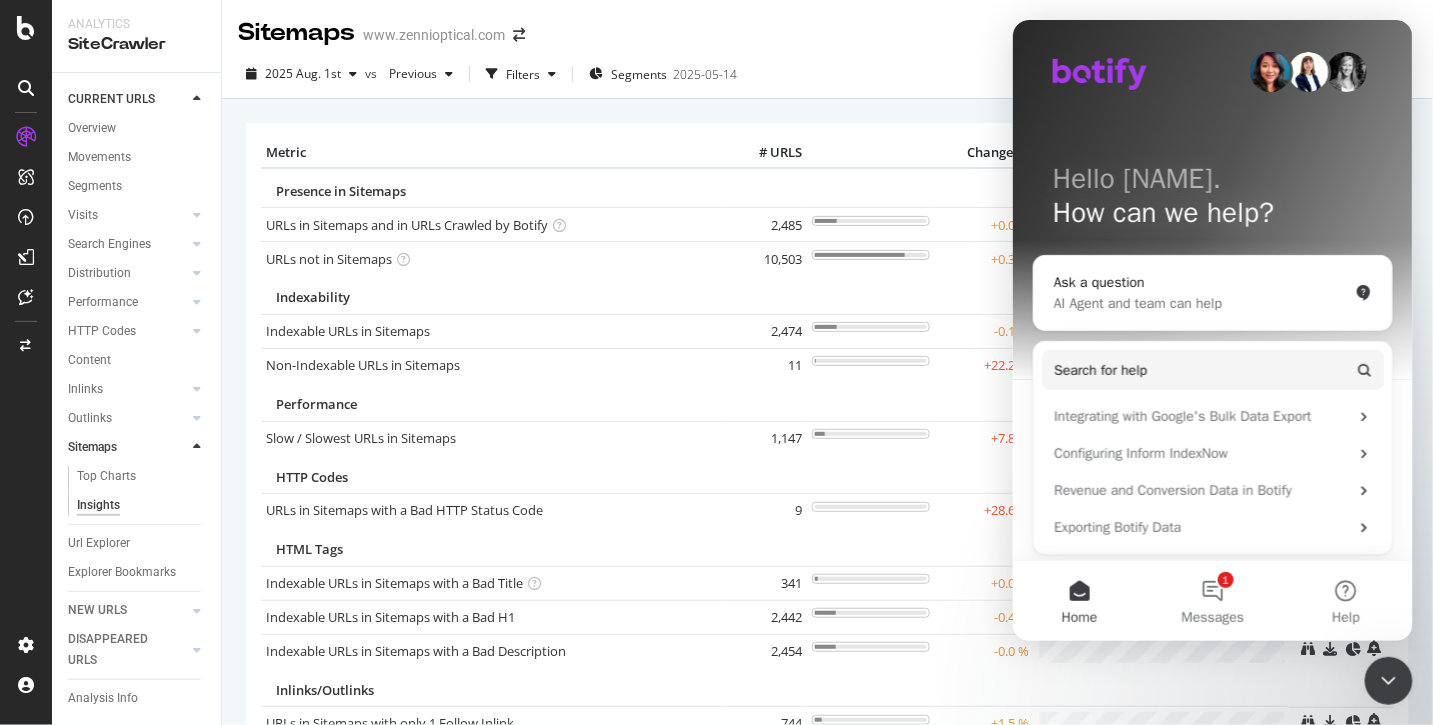 click on "[YEAR] Aug. 1st vs Previous Filters Segments [DATE]" at bounding box center [827, 78] 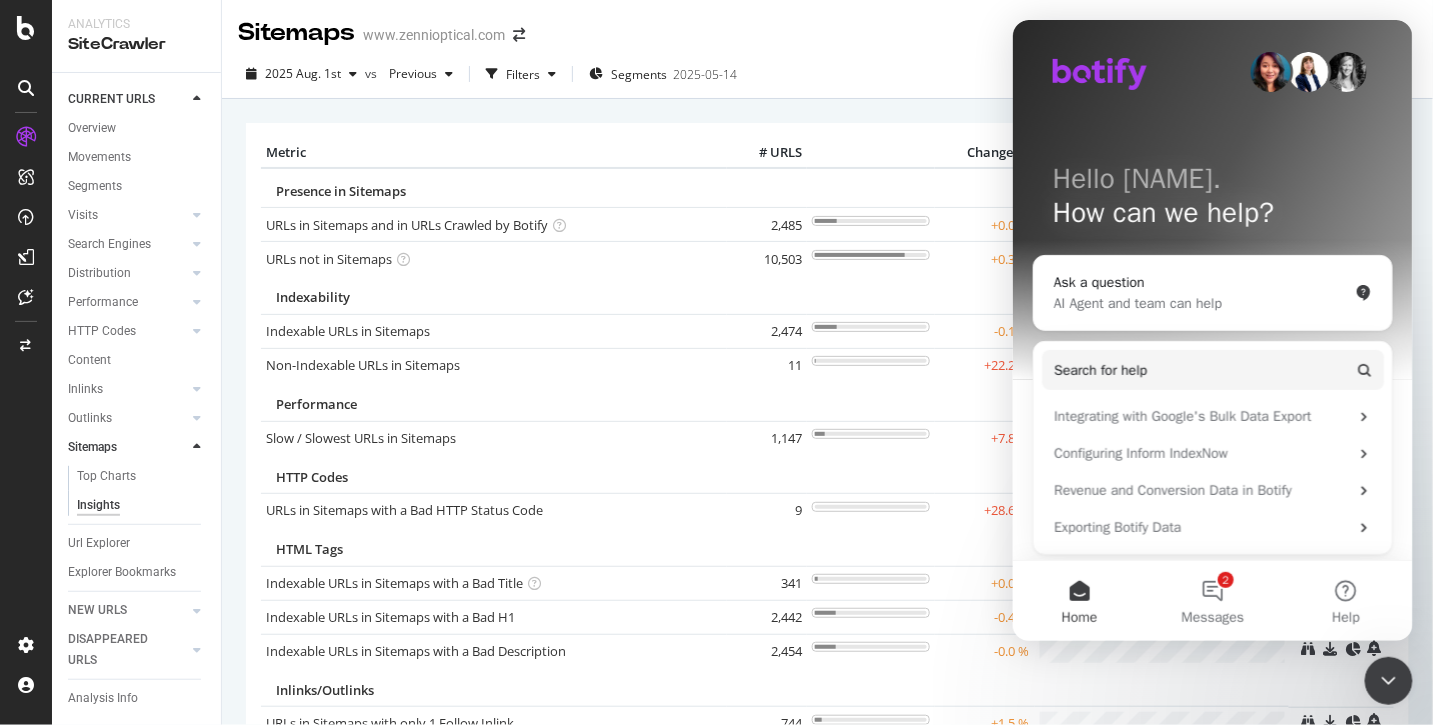 click 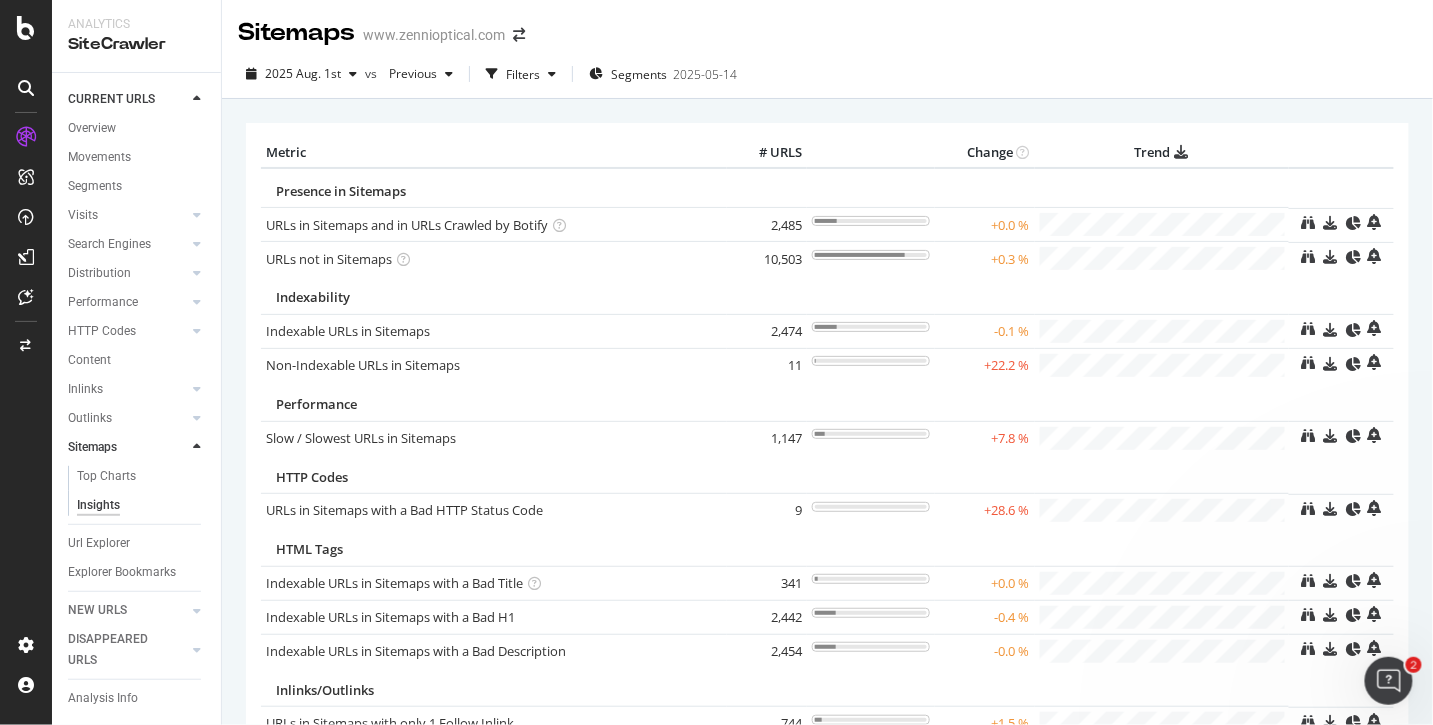 scroll, scrollTop: 0, scrollLeft: 0, axis: both 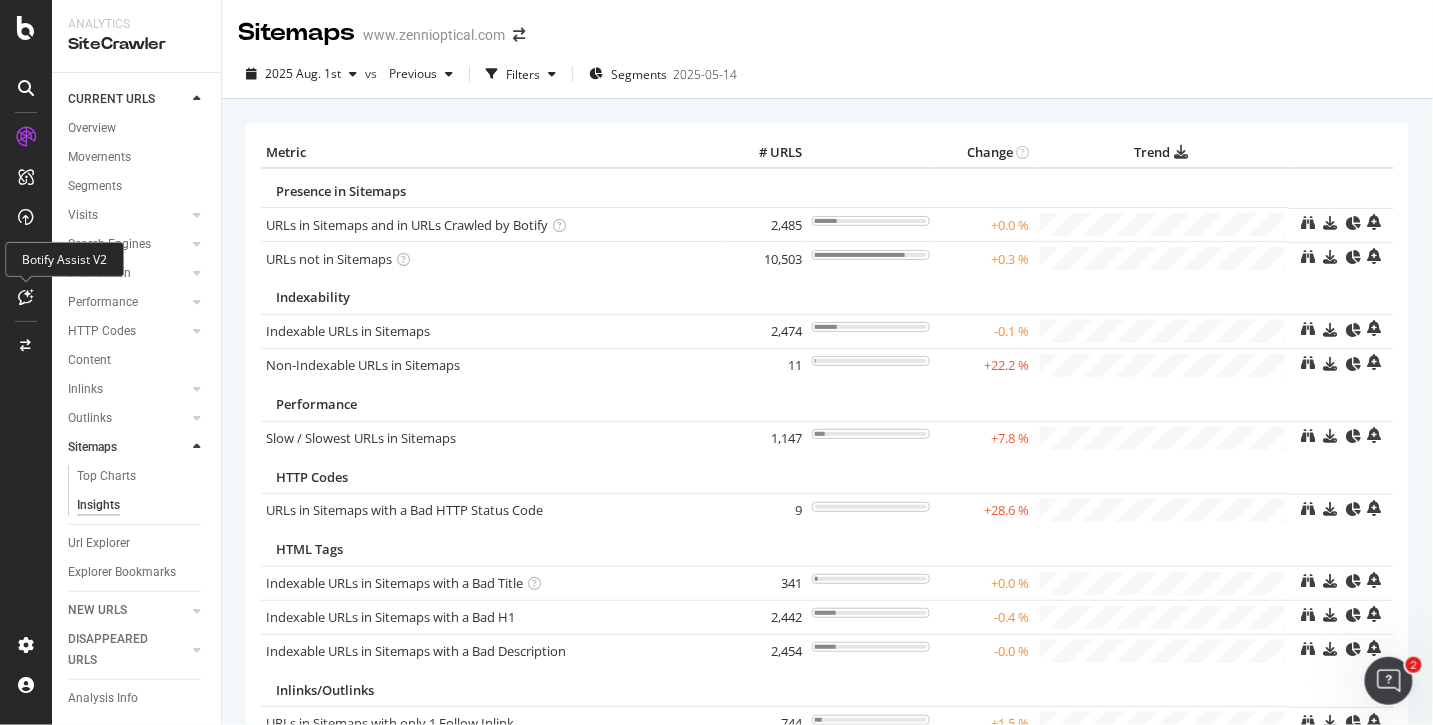click at bounding box center [26, 297] 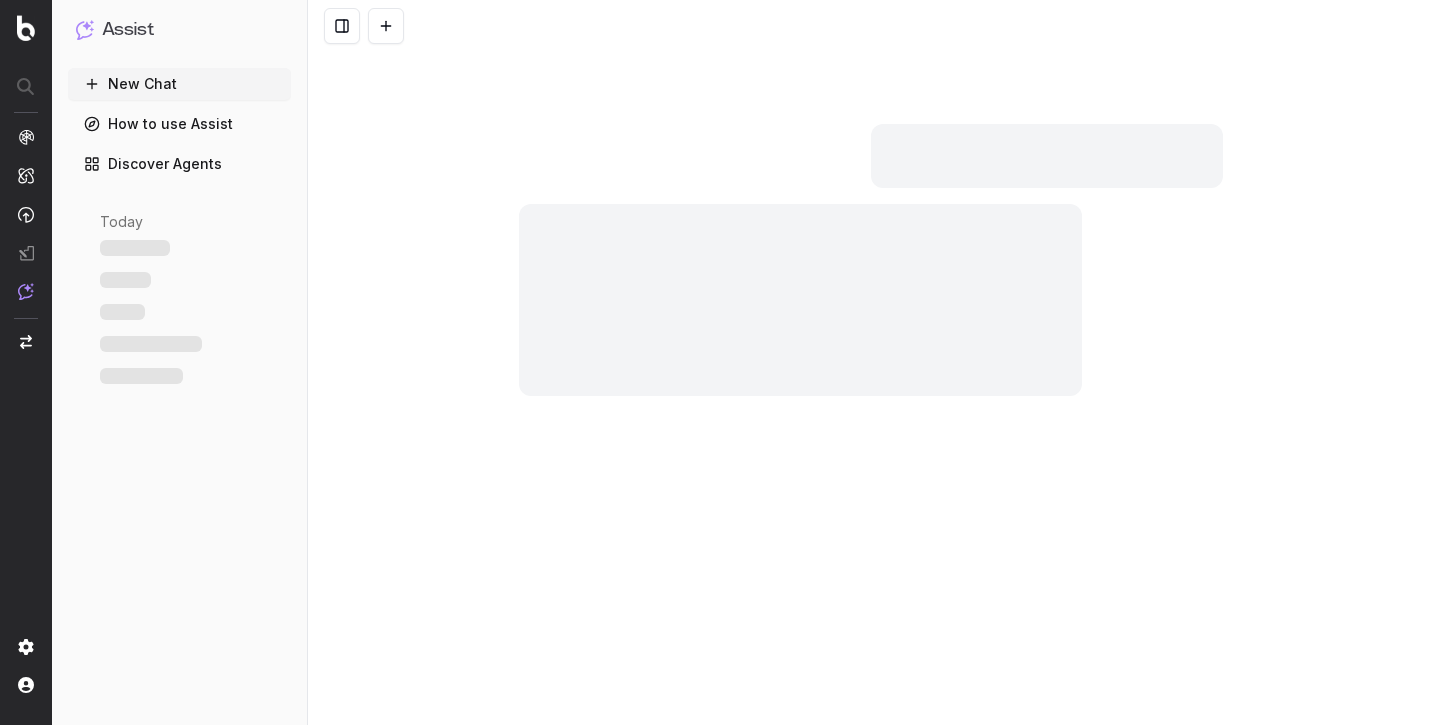 scroll, scrollTop: 0, scrollLeft: 0, axis: both 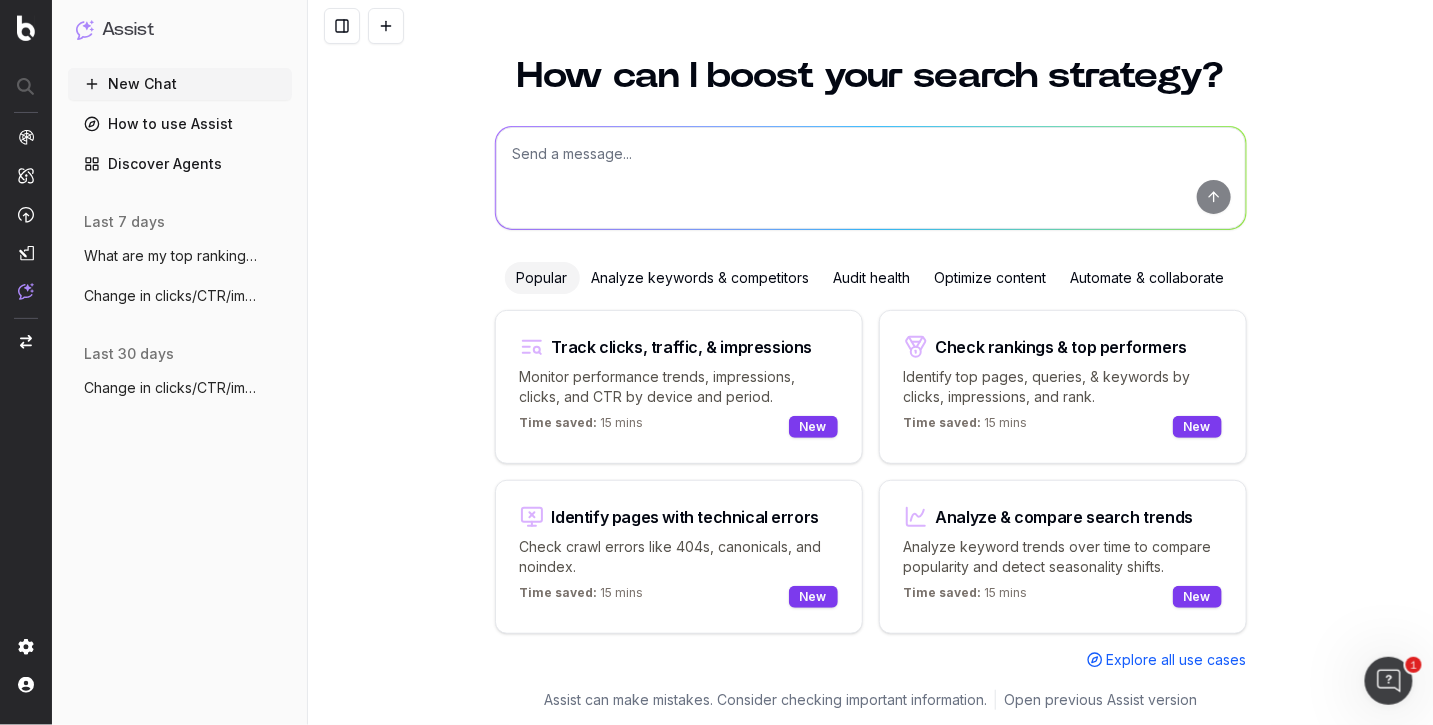 click on "Explore all use cases" at bounding box center [1177, 660] 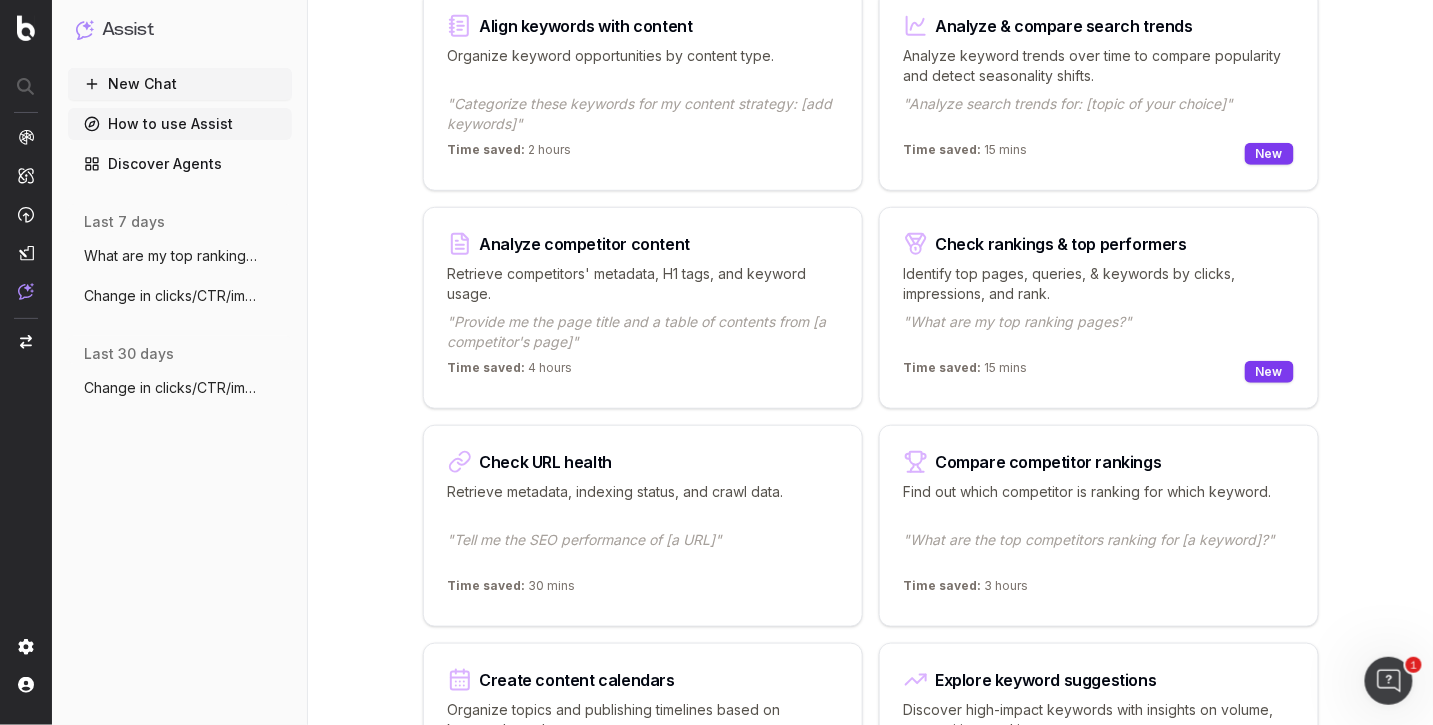 scroll, scrollTop: 0, scrollLeft: 0, axis: both 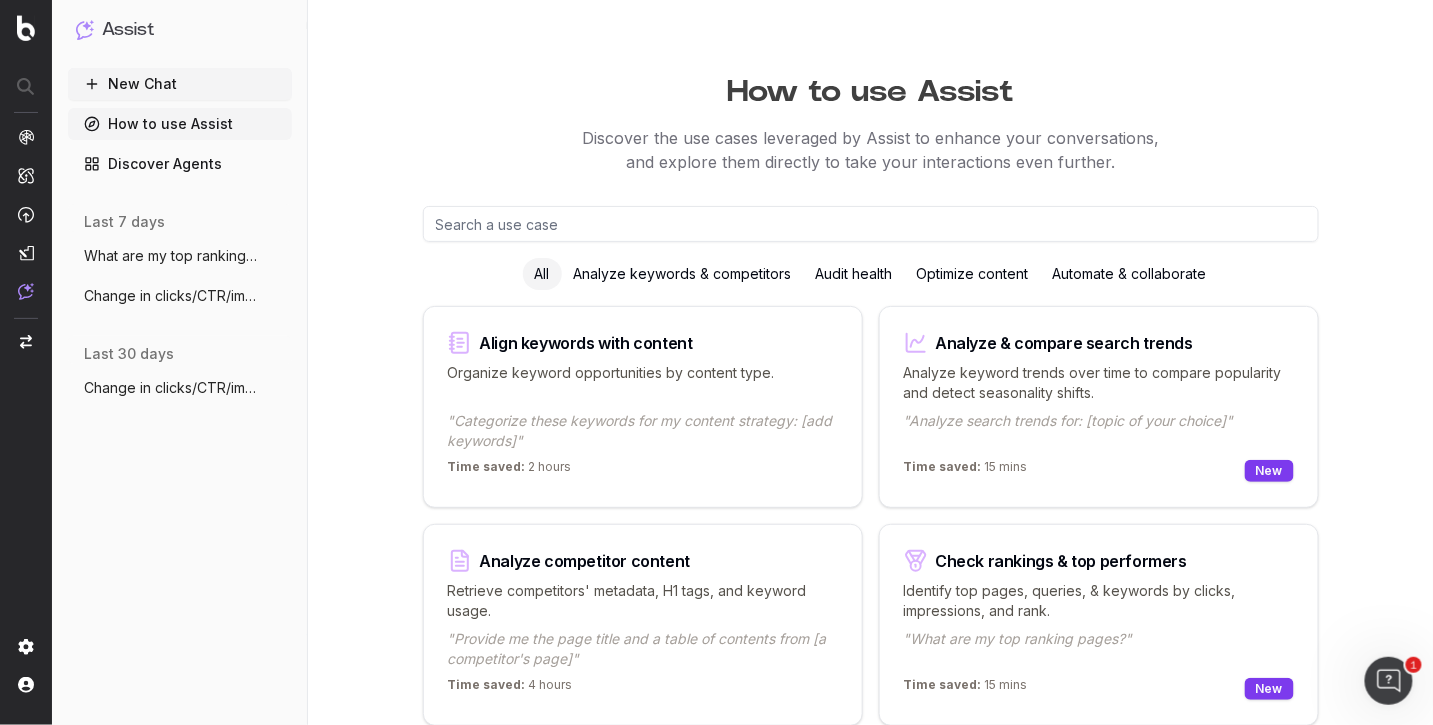 click at bounding box center (871, 224) 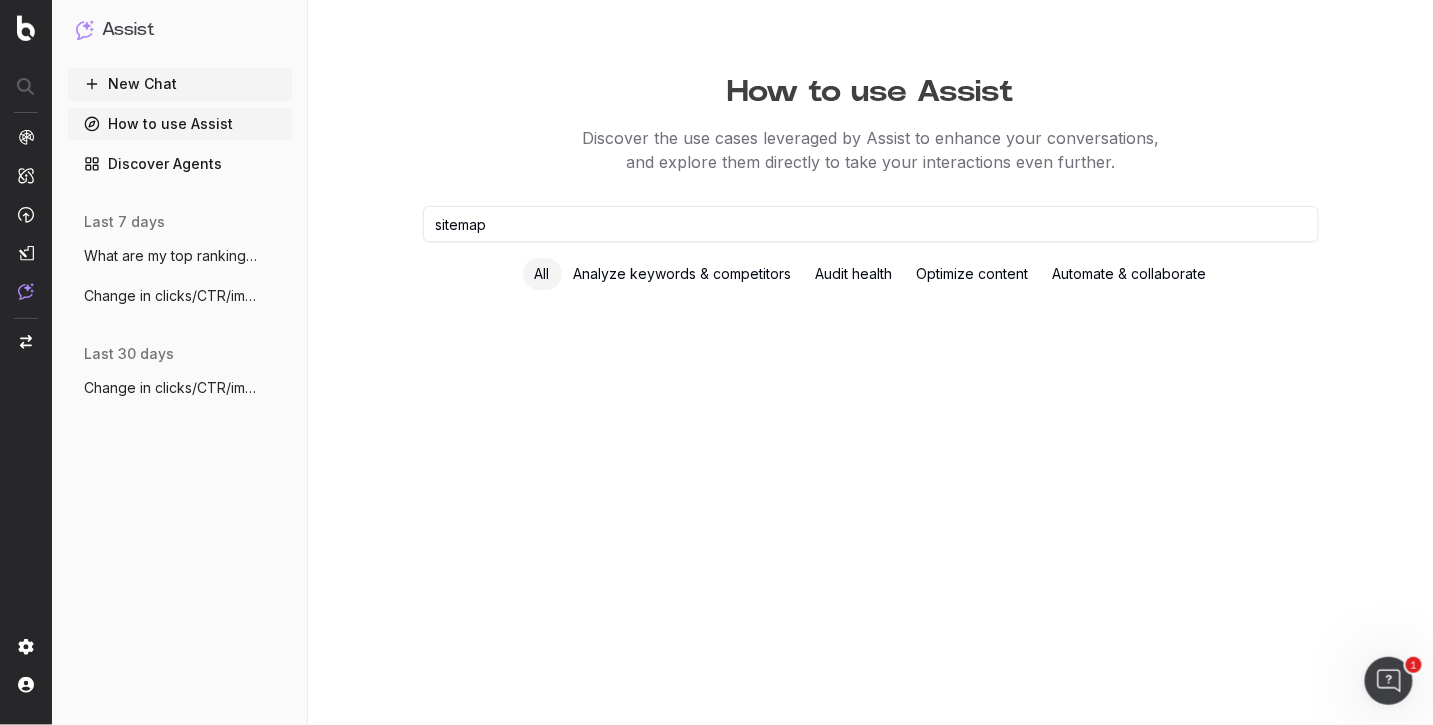 type on "sitemap" 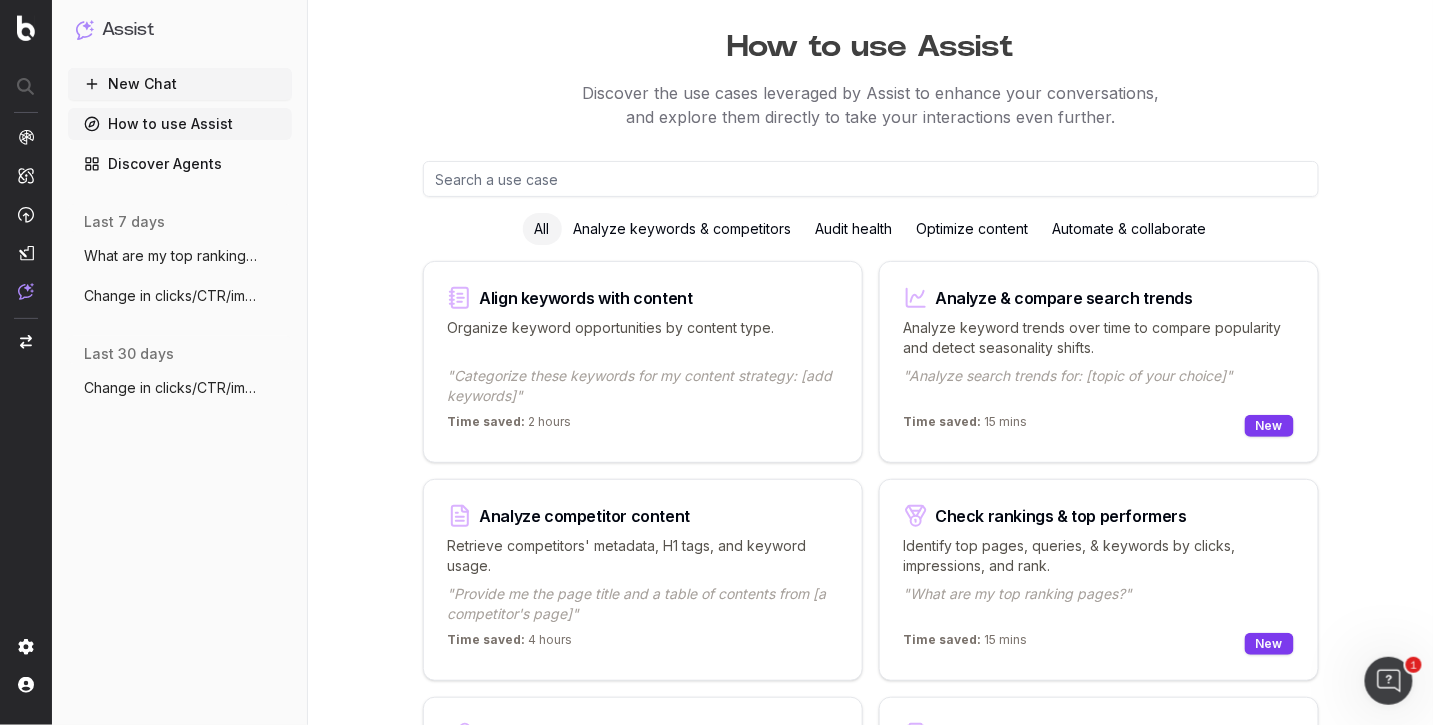 scroll, scrollTop: 44, scrollLeft: 0, axis: vertical 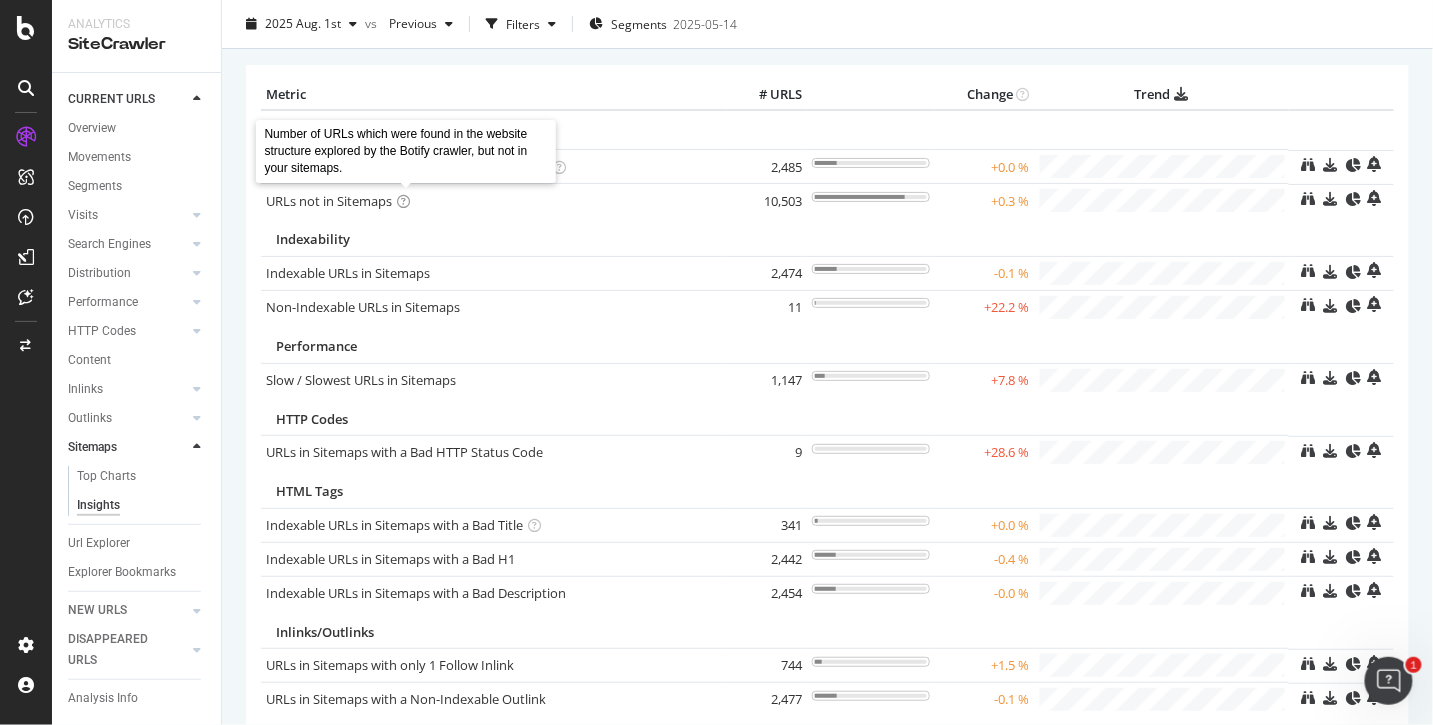 click at bounding box center (403, 201) 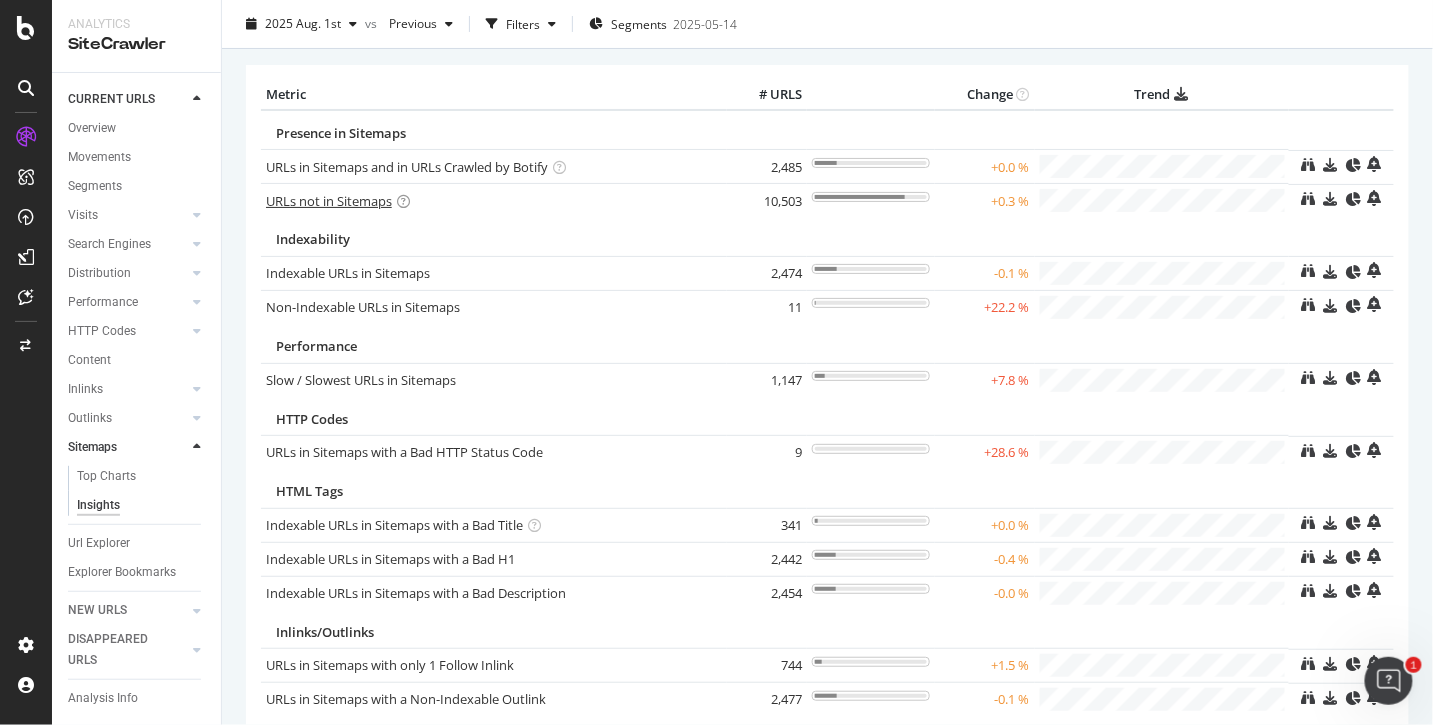 click on "URLs not in Sitemaps" at bounding box center (329, 201) 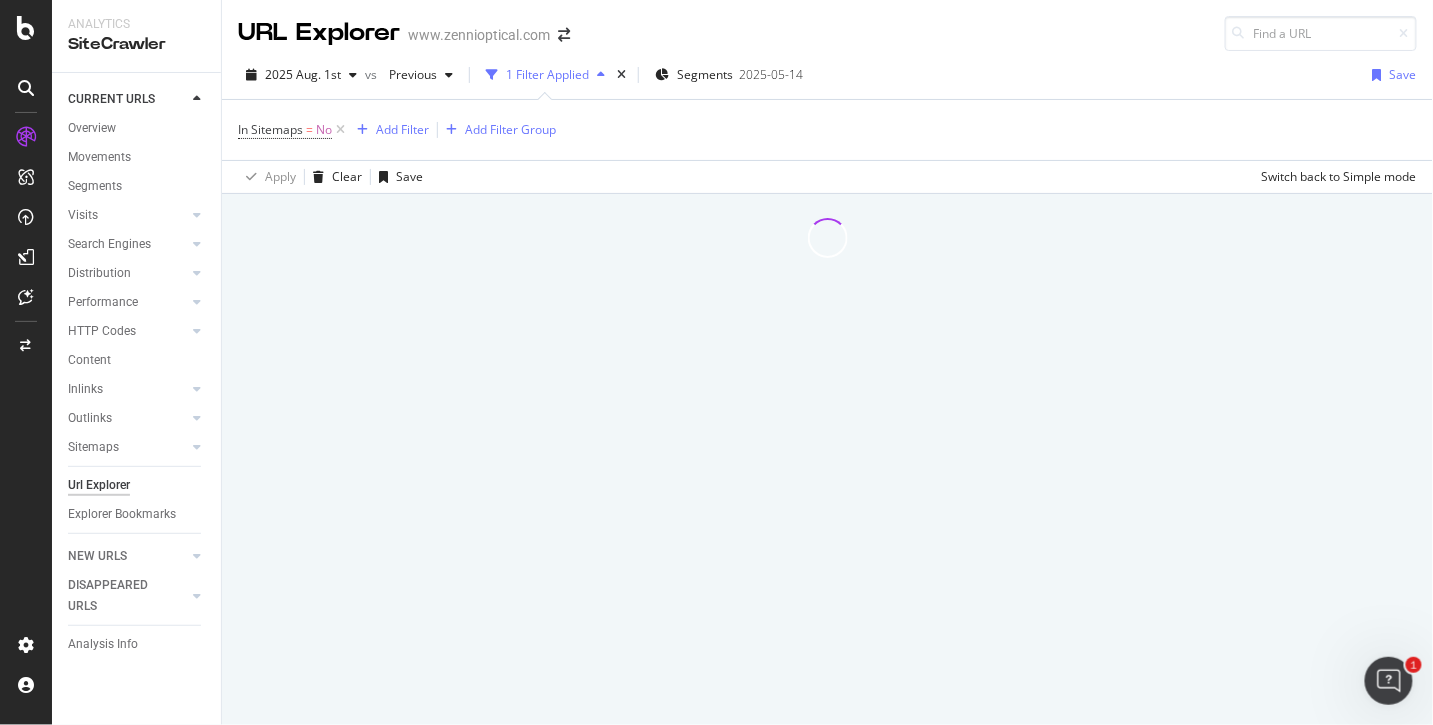 scroll, scrollTop: 0, scrollLeft: 0, axis: both 